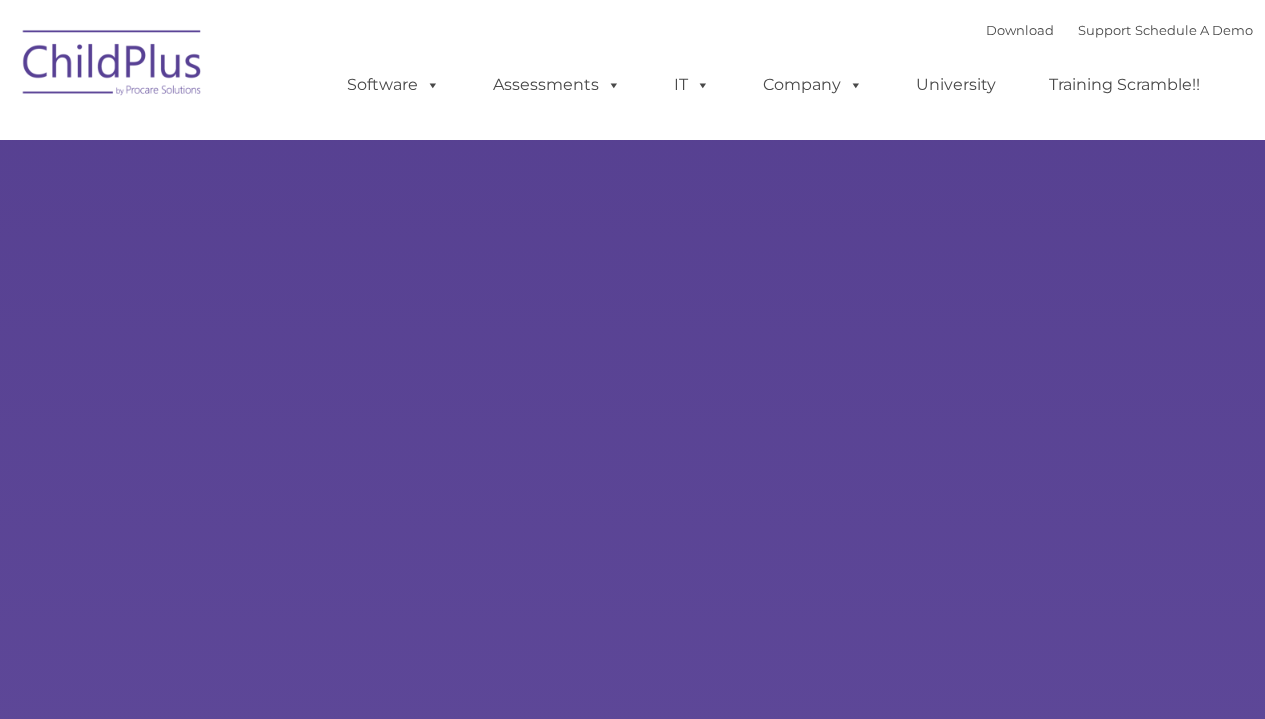 scroll, scrollTop: 0, scrollLeft: 0, axis: both 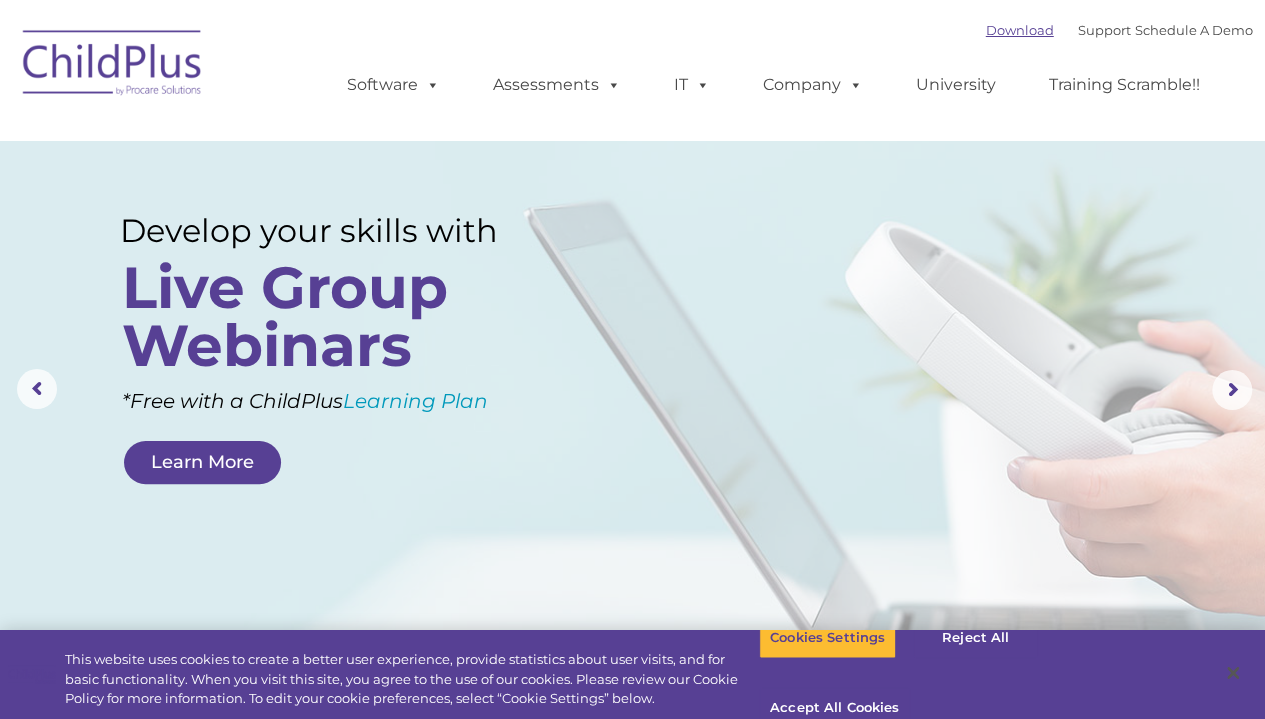 click on "Download" at bounding box center [1020, 30] 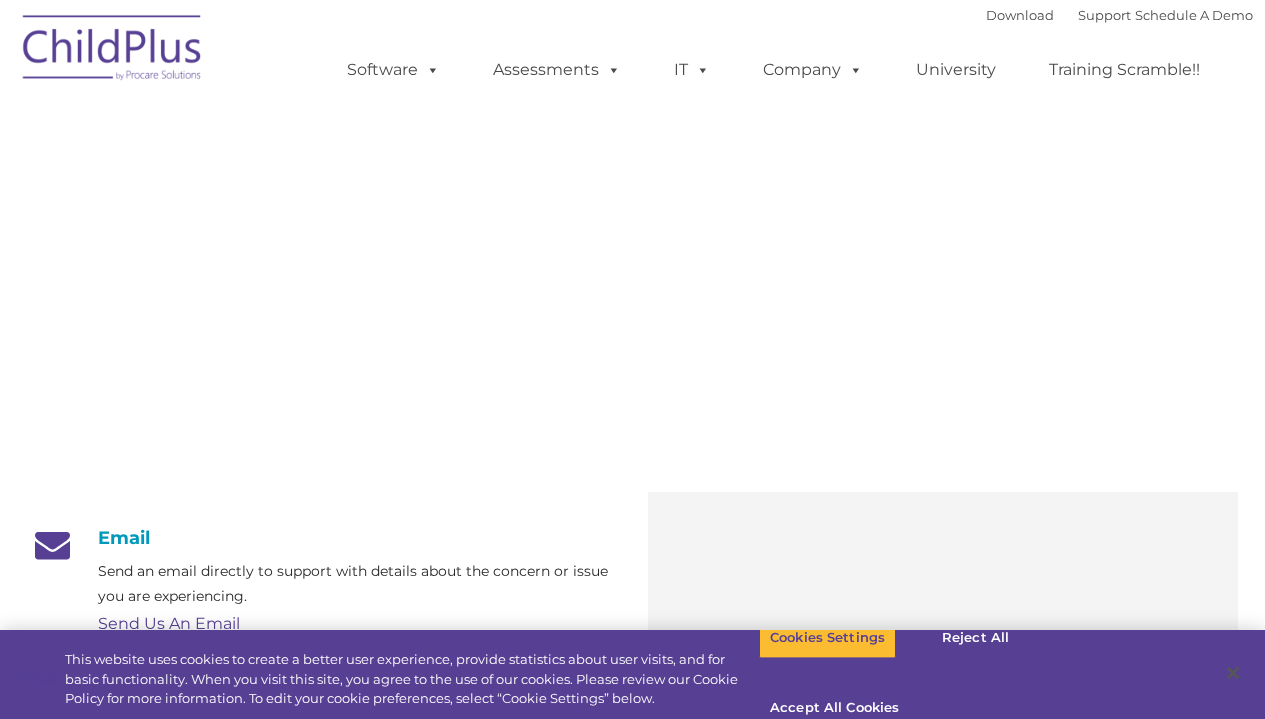 scroll, scrollTop: 0, scrollLeft: 0, axis: both 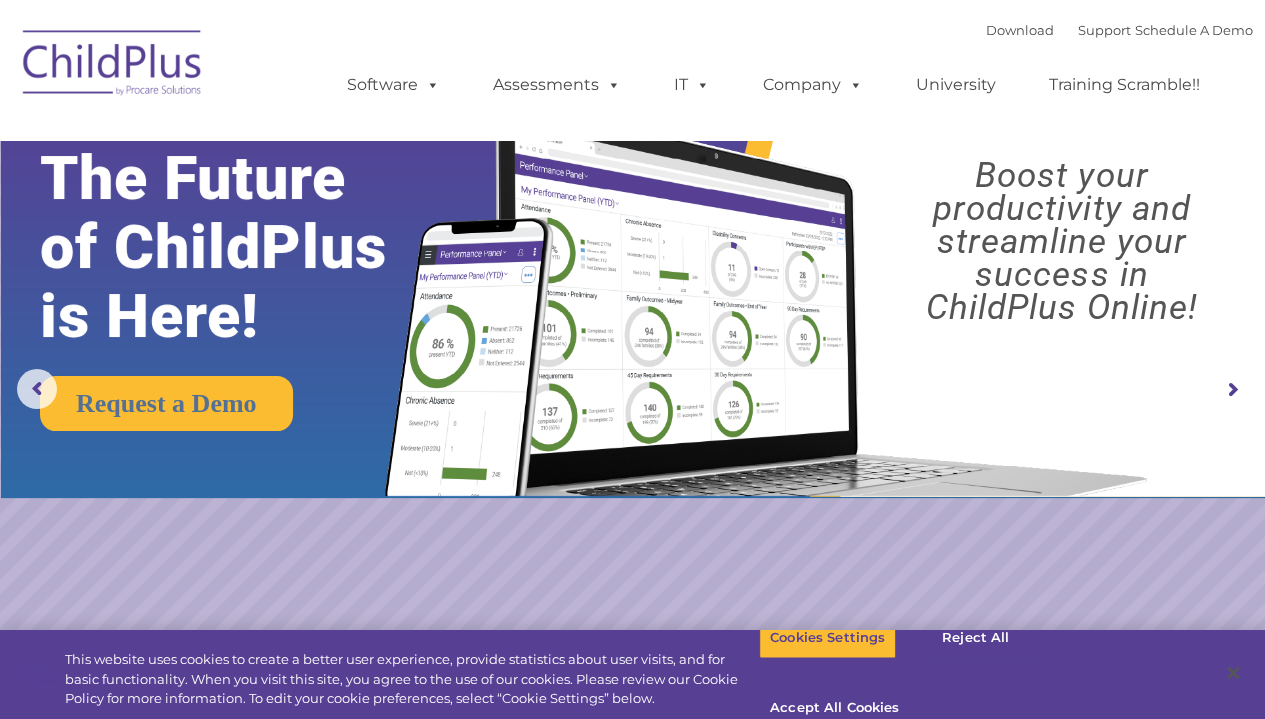 click at bounding box center [1232, 390] 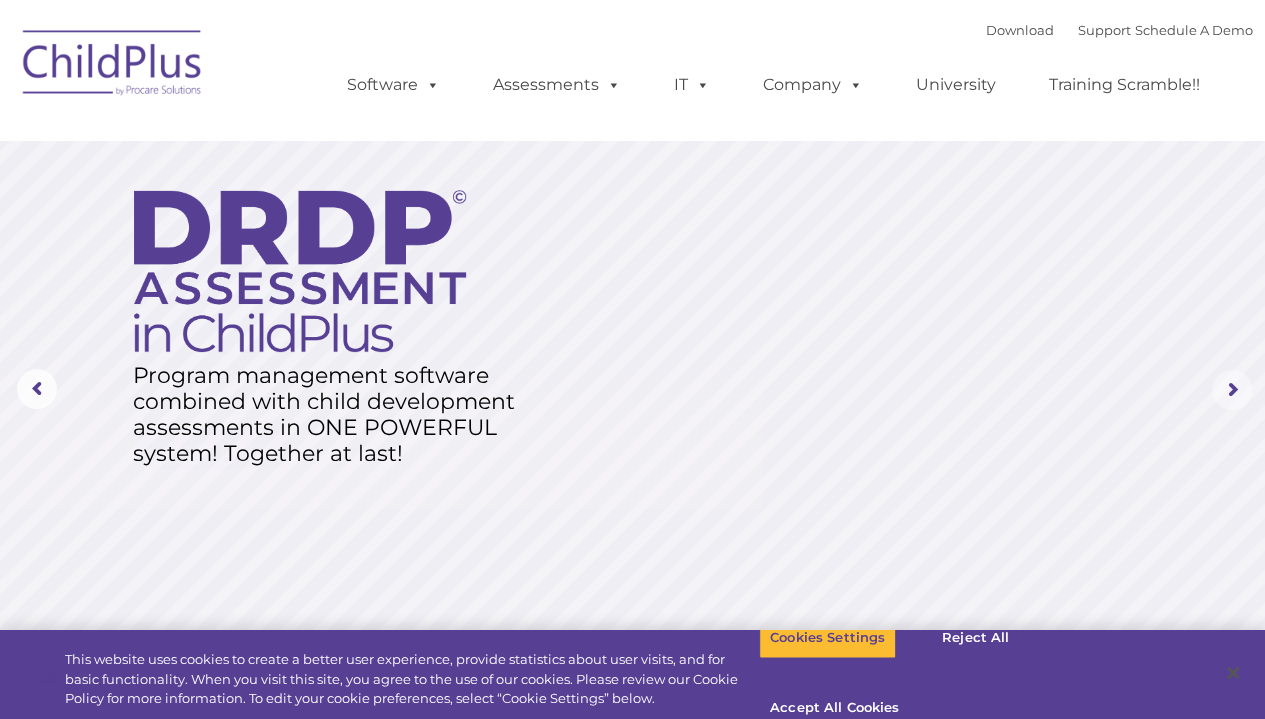 click at bounding box center (1232, 390) 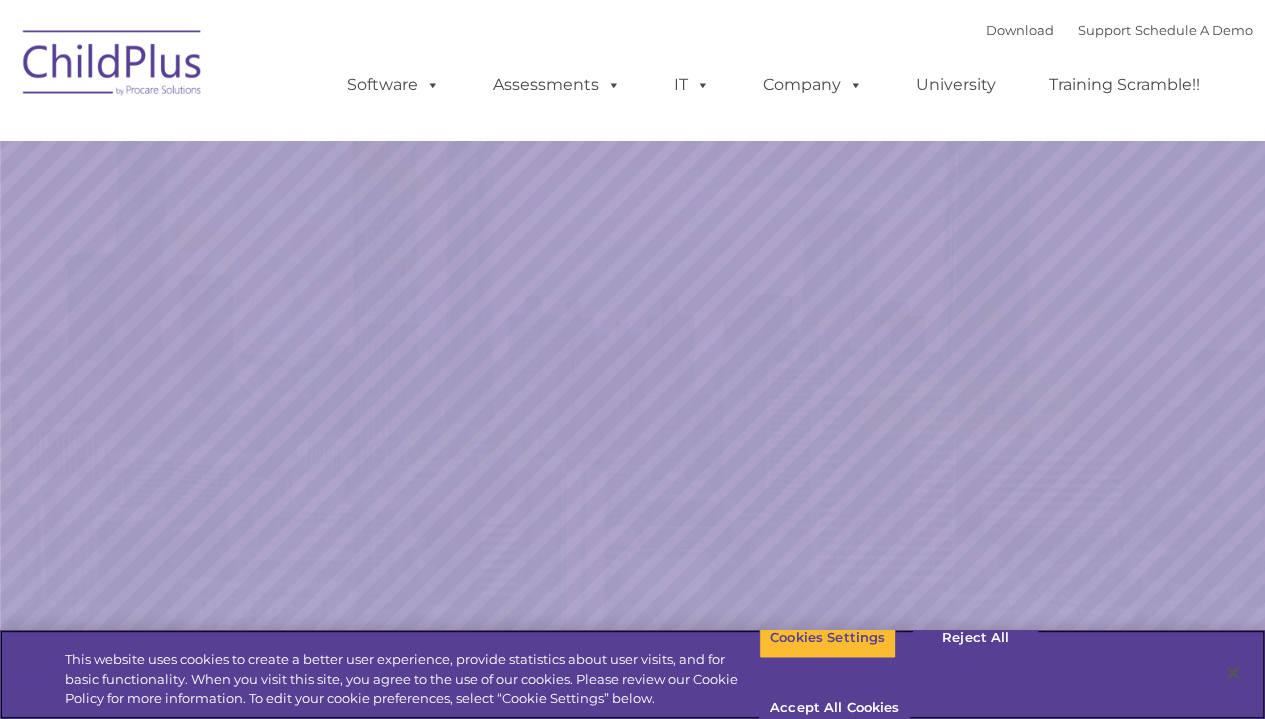 scroll, scrollTop: 0, scrollLeft: 0, axis: both 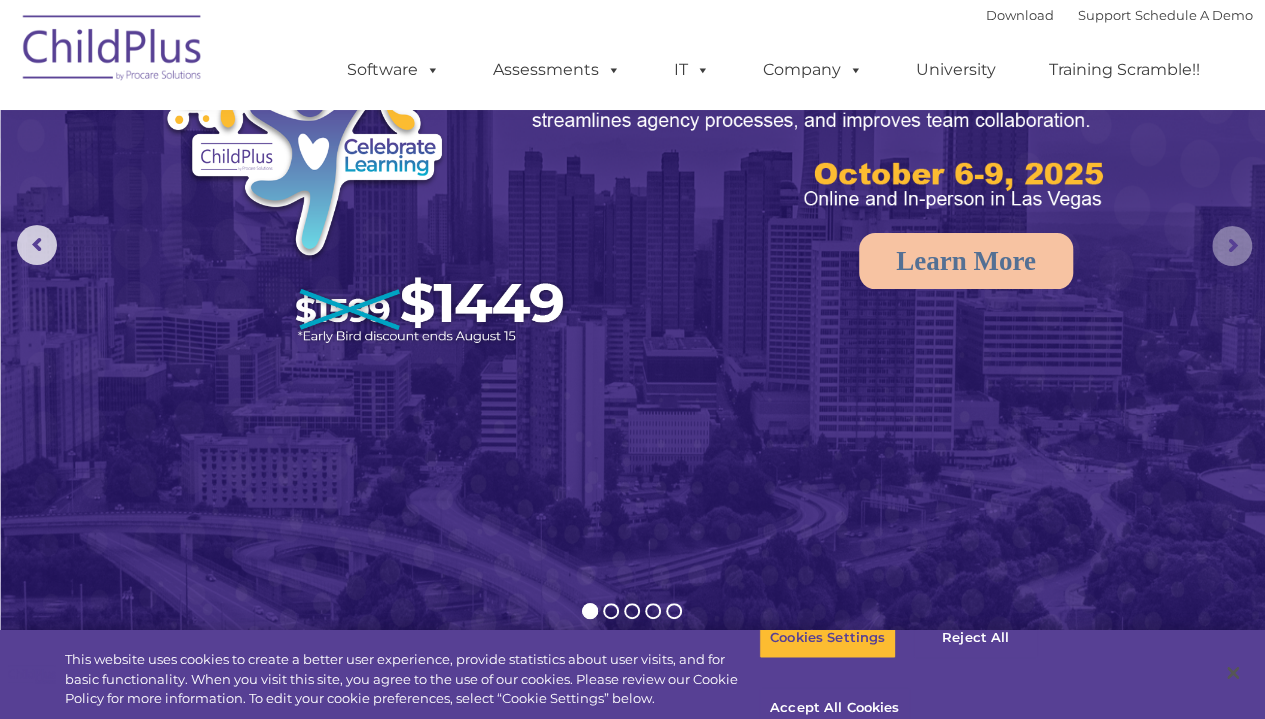 click at bounding box center [1232, 246] 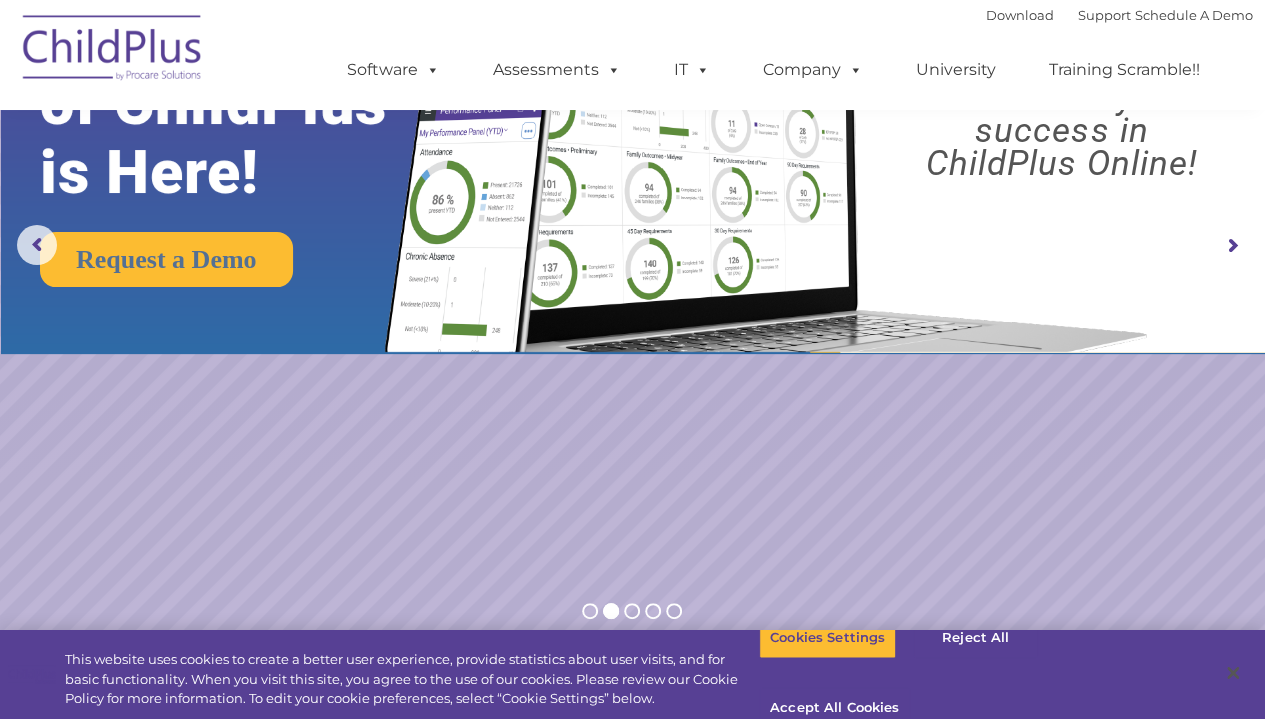 click at bounding box center [1232, 246] 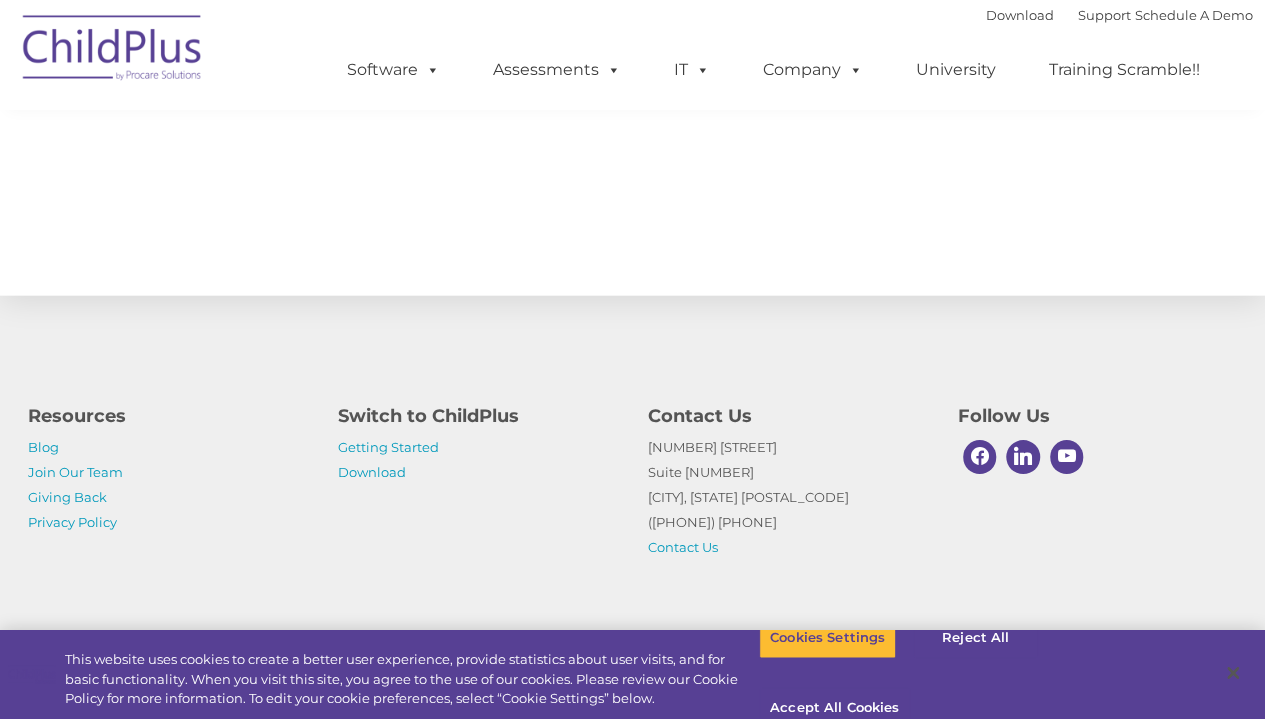 scroll, scrollTop: 2254, scrollLeft: 0, axis: vertical 